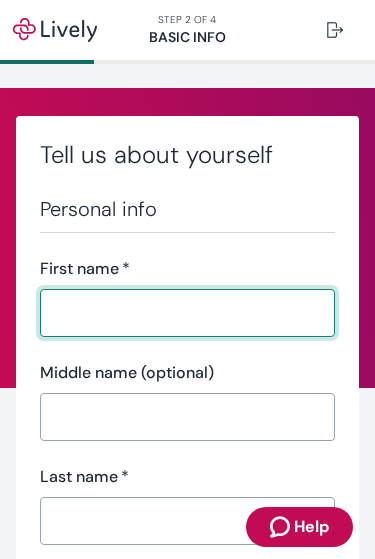 scroll, scrollTop: 0, scrollLeft: 0, axis: both 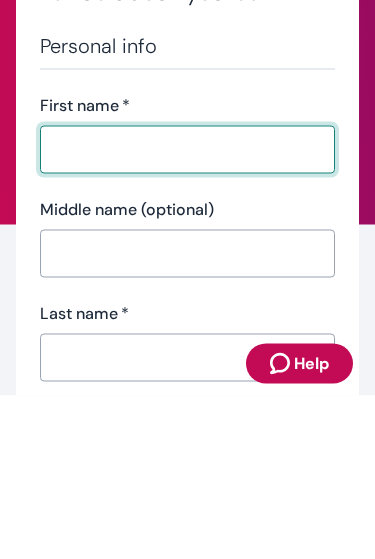type on "Schrell" 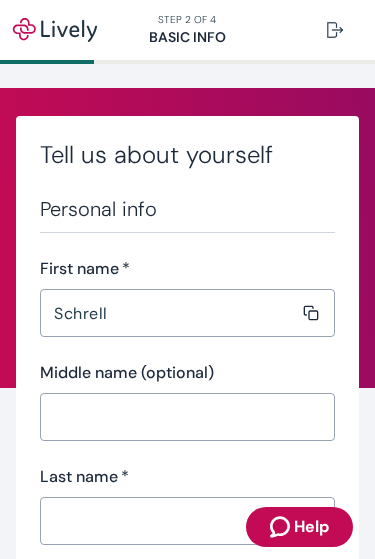 click on "Middle name (optional)" at bounding box center (180, 417) 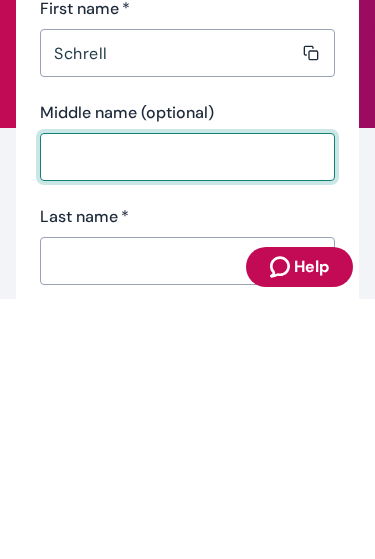 click on "Last name   *" at bounding box center [180, 521] 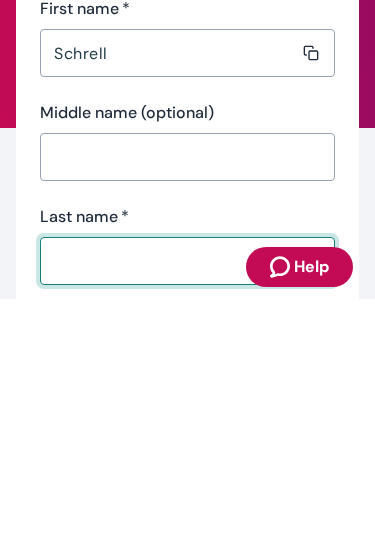 type on "[PERSON_NAME]" 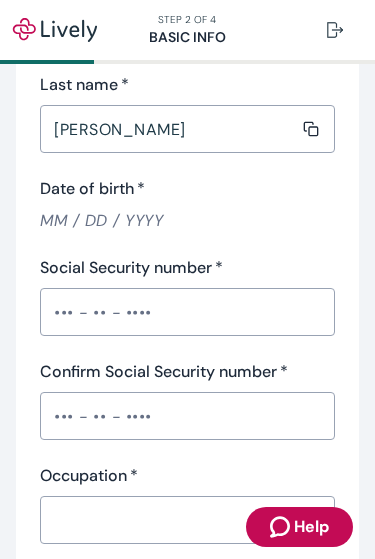 scroll, scrollTop: 401, scrollLeft: 0, axis: vertical 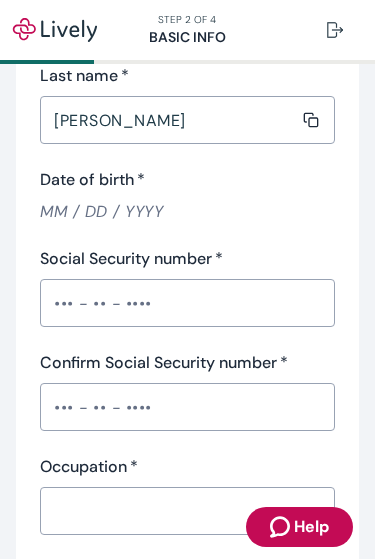 click on "Date of birth   *" at bounding box center (187, 211) 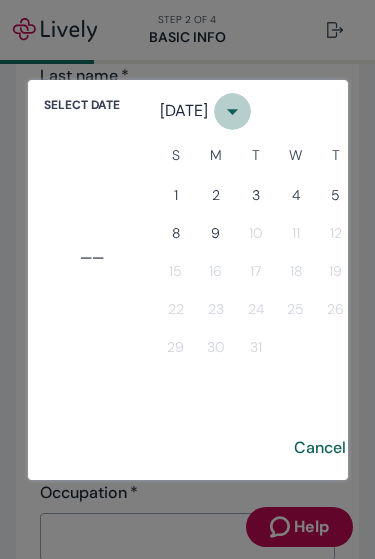 click 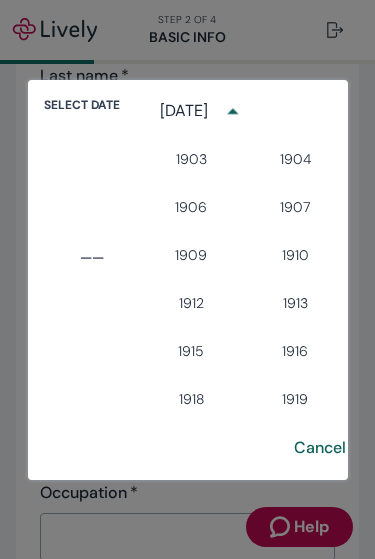 scroll, scrollTop: 0, scrollLeft: 108, axis: horizontal 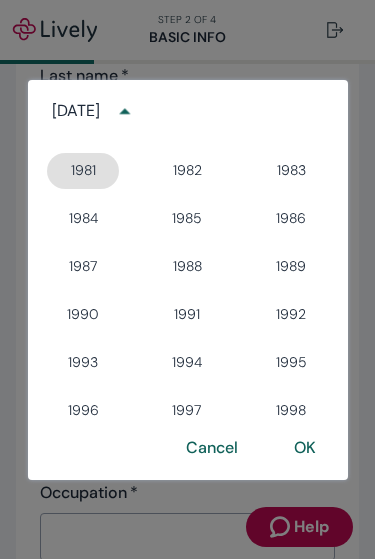 click on "1981" at bounding box center (83, 171) 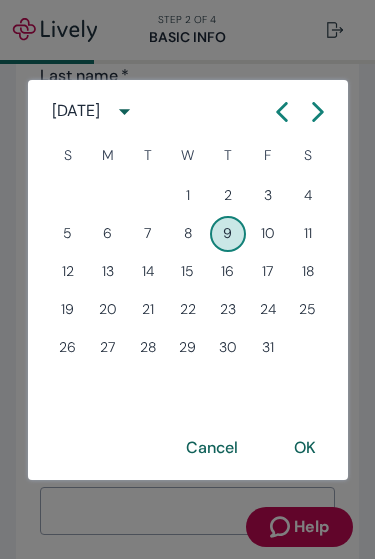 click on "31" at bounding box center (268, 348) 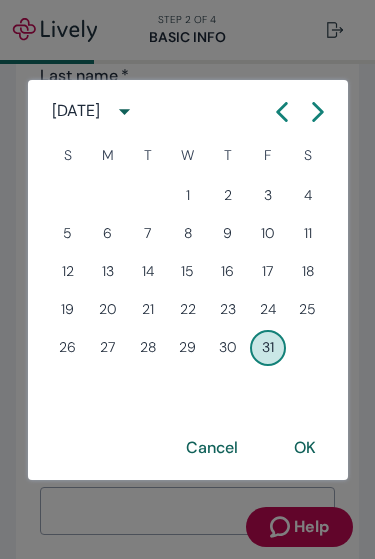 type on "[DATE]" 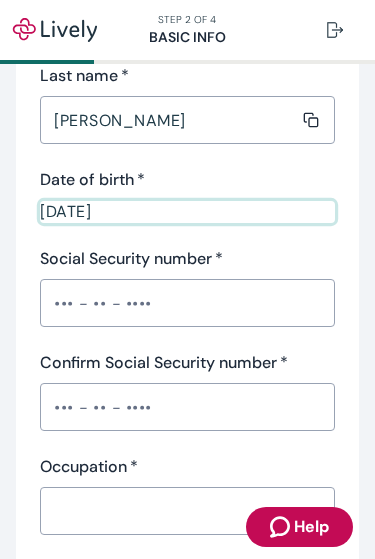click on "Social Security number   *" at bounding box center (187, 303) 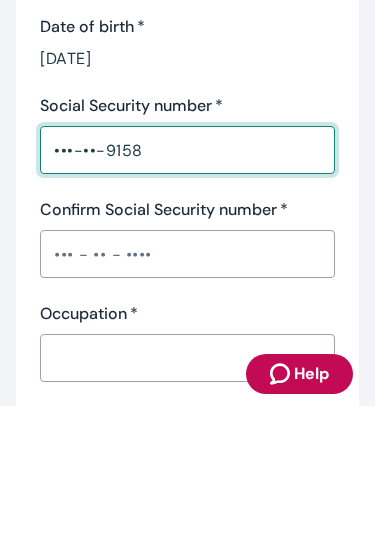 type on "•••-••-9158" 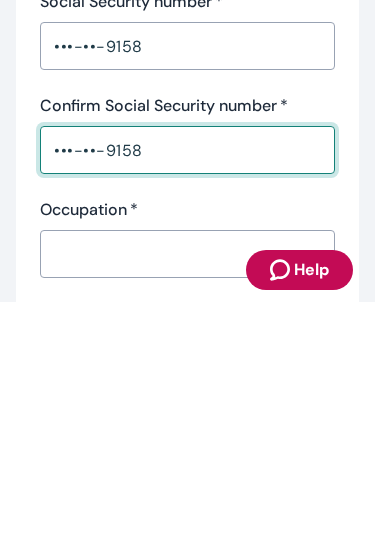 type on "•••-••-9158" 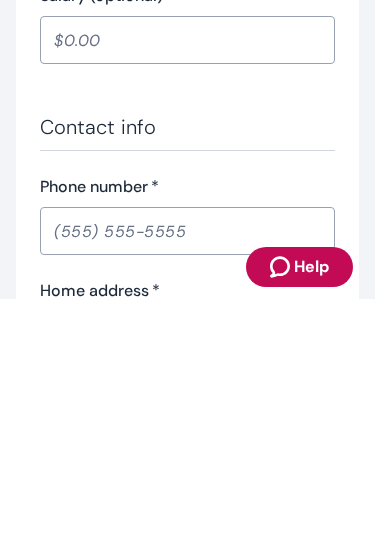 scroll, scrollTop: 843, scrollLeft: 0, axis: vertical 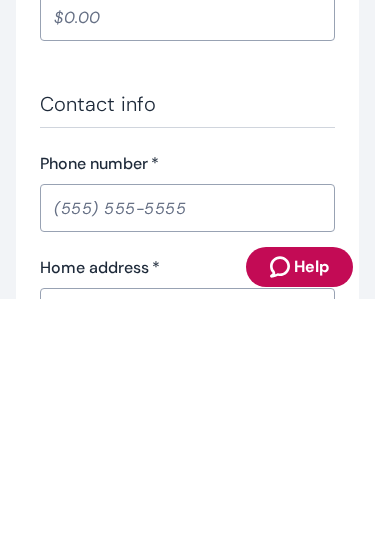 type on "Manager" 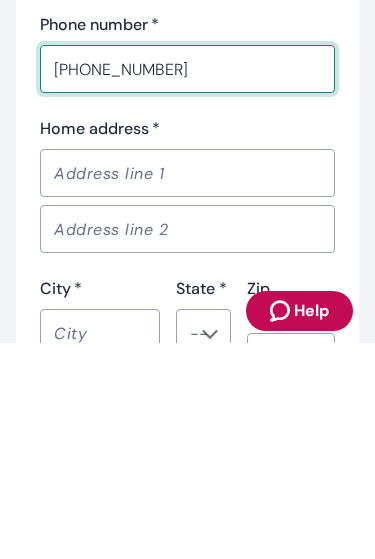 scroll, scrollTop: 1024, scrollLeft: 0, axis: vertical 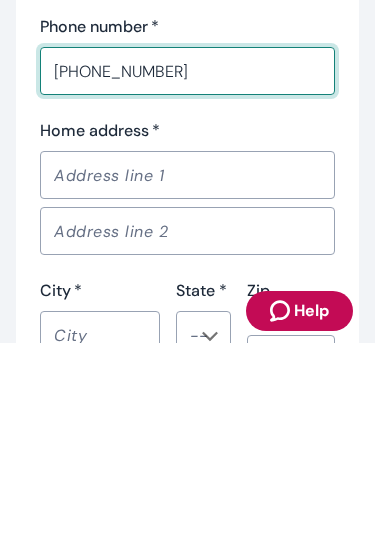 type on "[PHONE_NUMBER]" 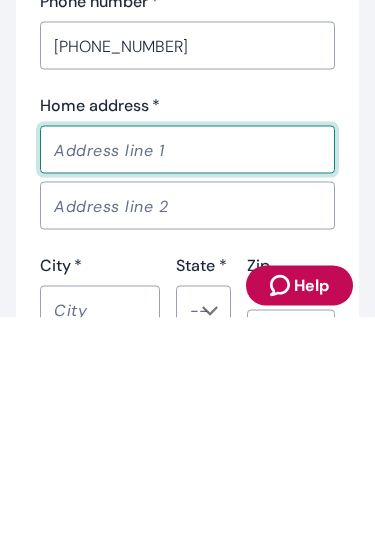 type on "[STREET_ADDRESS]" 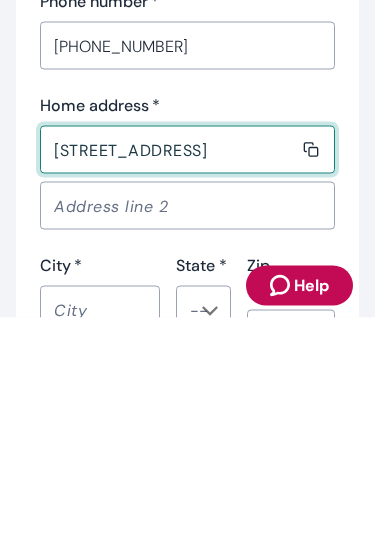 type on "Wauwatosa" 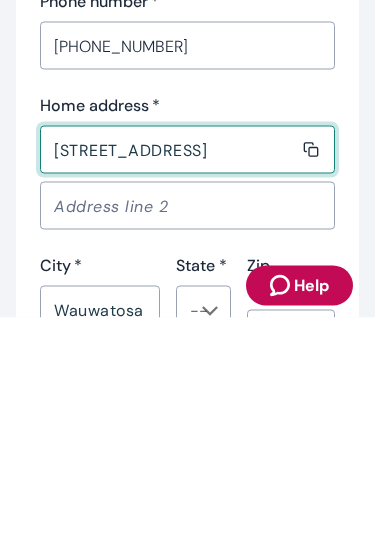 type on "WI" 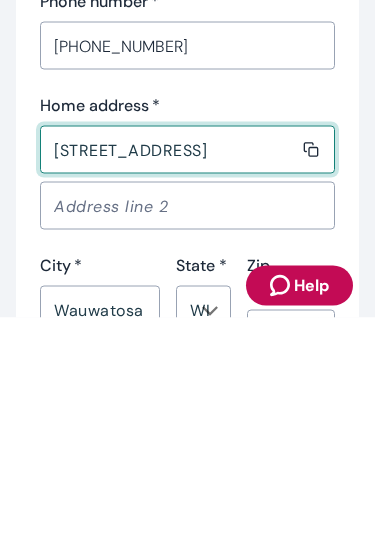type 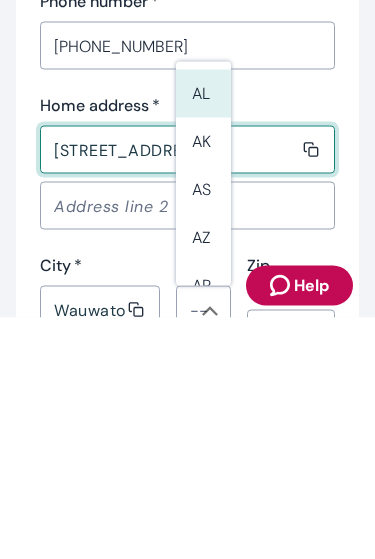 type on "53222" 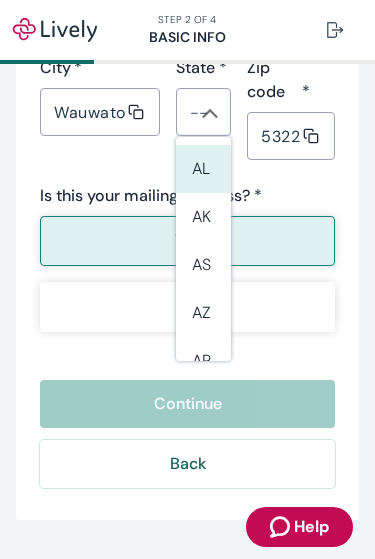scroll, scrollTop: 1464, scrollLeft: 0, axis: vertical 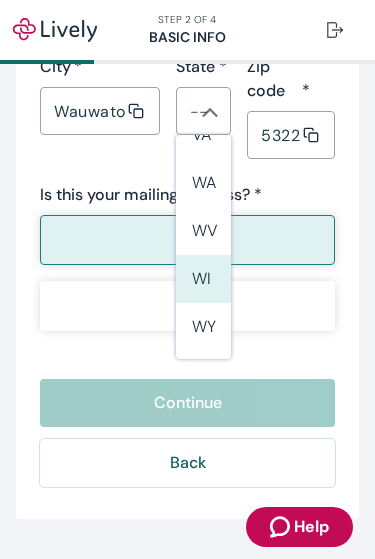 click on "WI" at bounding box center (203, 279) 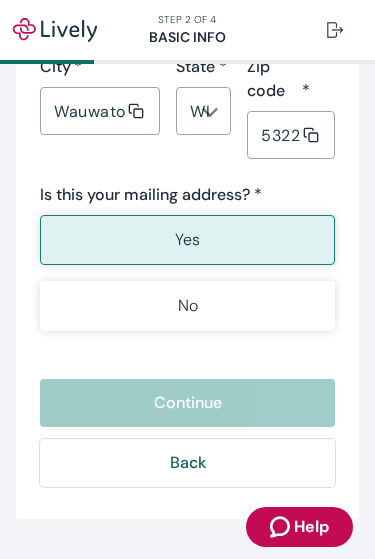 click on "Yes" at bounding box center (187, 240) 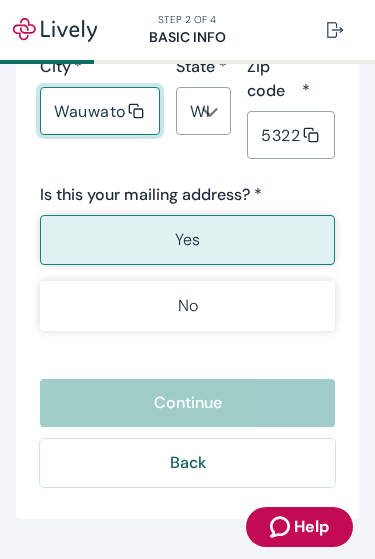 click 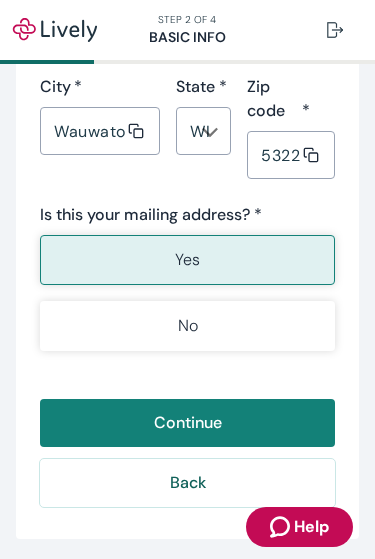 scroll, scrollTop: 1458, scrollLeft: 0, axis: vertical 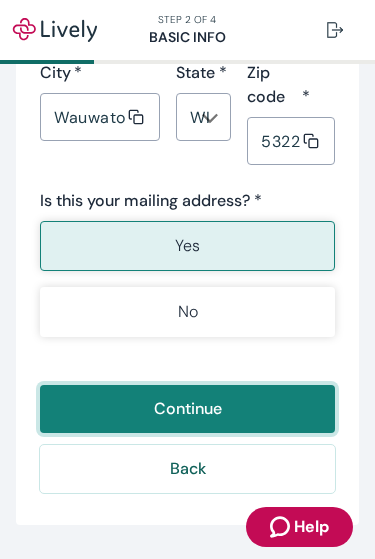 click on "Continue" at bounding box center (187, 409) 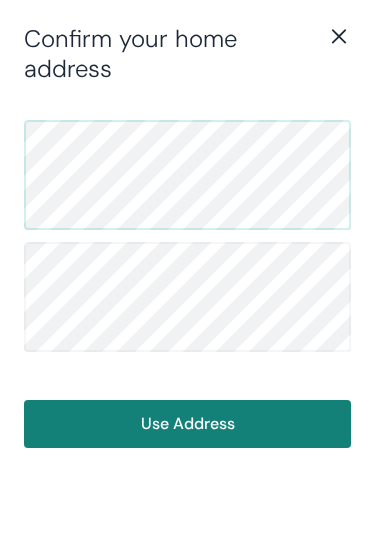 click on "Use Address" at bounding box center [187, 424] 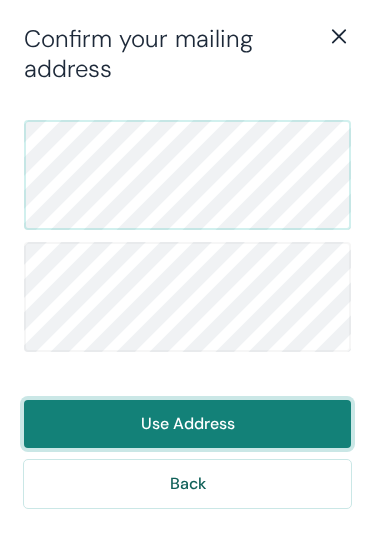 click on "Use Address" at bounding box center [187, 424] 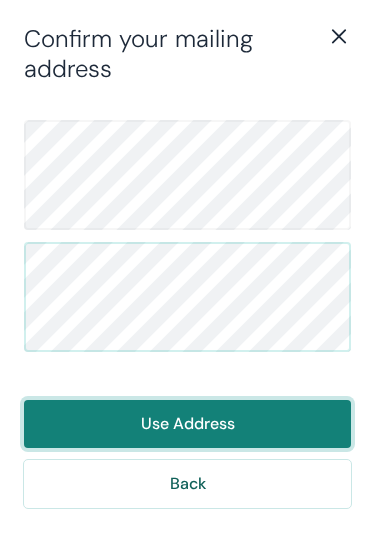 click on "Use Address" at bounding box center [187, 424] 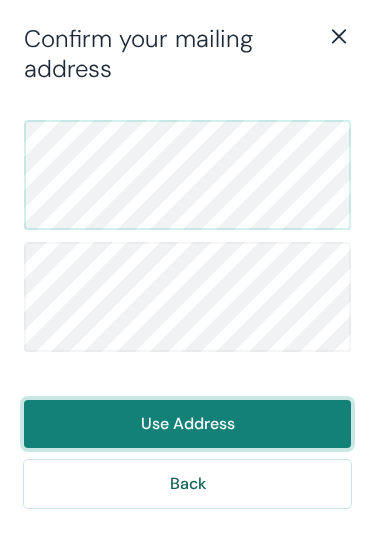 click on "Use Address" at bounding box center [187, 424] 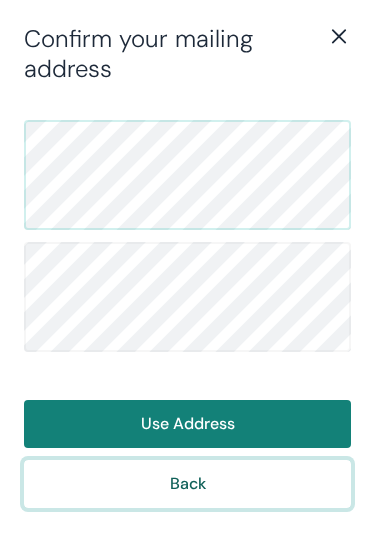 click on "Back" at bounding box center (187, 484) 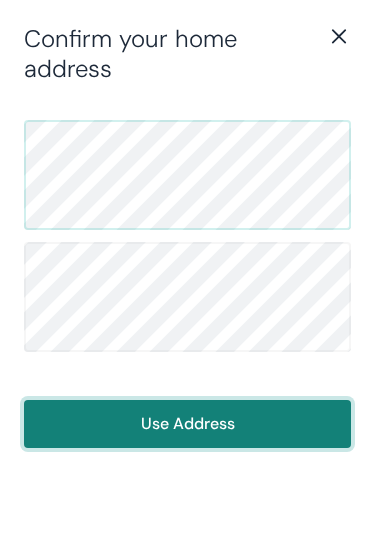 click on "Use Address" at bounding box center (187, 424) 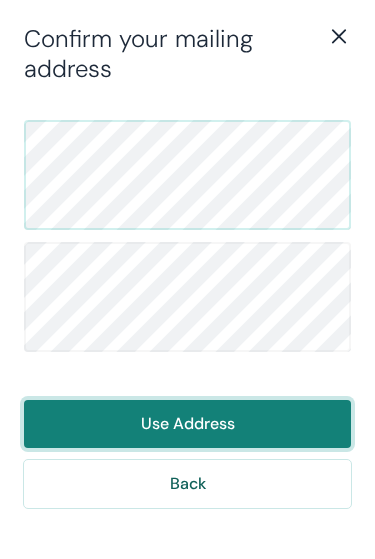 click on "Use Address" at bounding box center [187, 424] 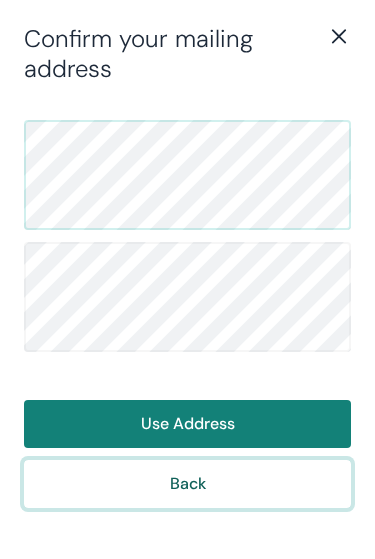click on "Back" at bounding box center [187, 484] 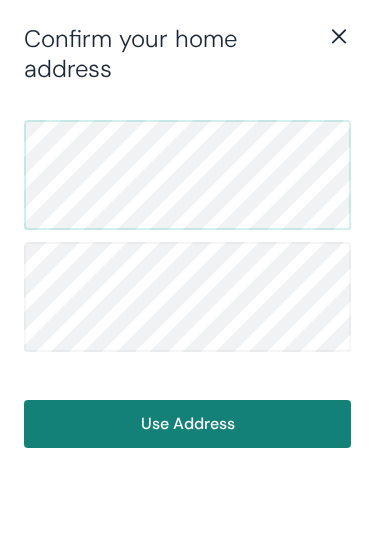 click on "Use Address" at bounding box center [187, 309] 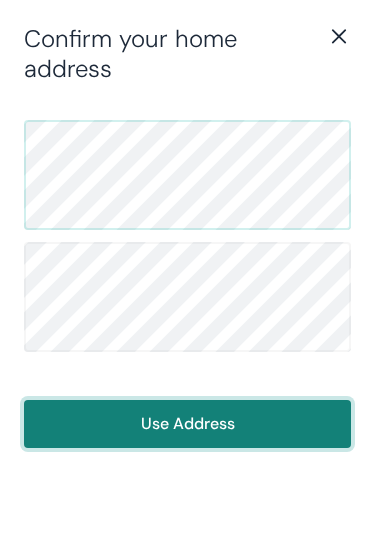 click on "Use Address" at bounding box center [187, 424] 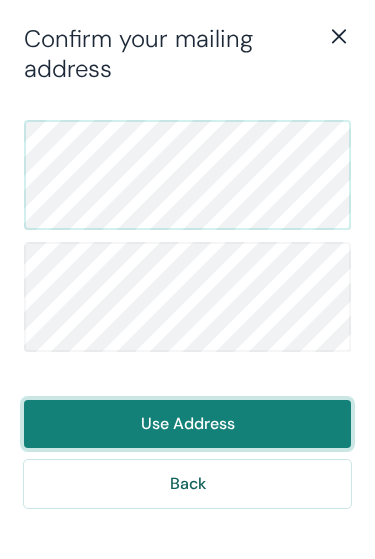 click on "Use Address" at bounding box center [187, 424] 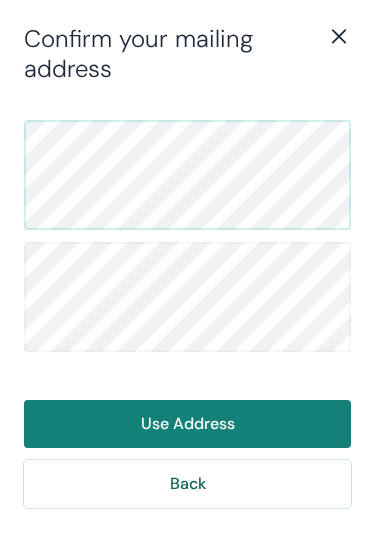 click on "Back Use Address" at bounding box center [187, 314] 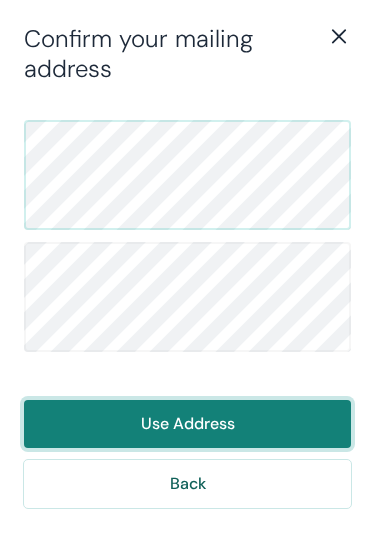 click on "Use Address" at bounding box center [187, 424] 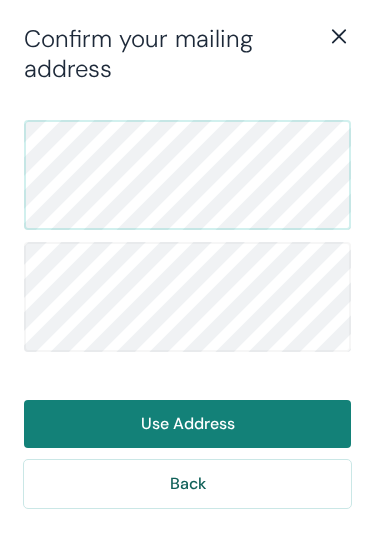 click 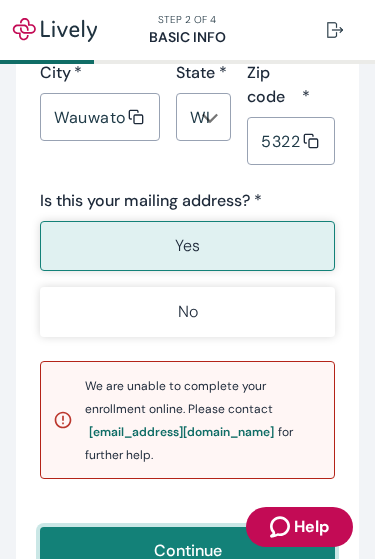 click on "Continue" at bounding box center (187, 551) 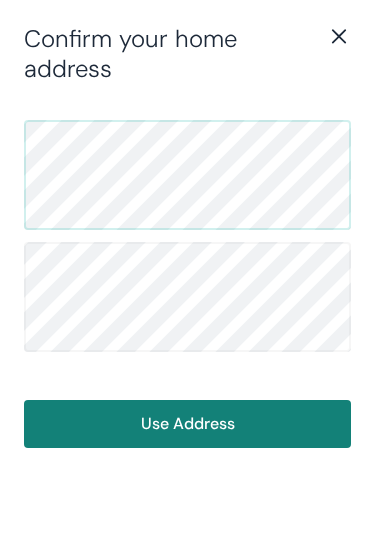 click on "Use Address" at bounding box center (187, 424) 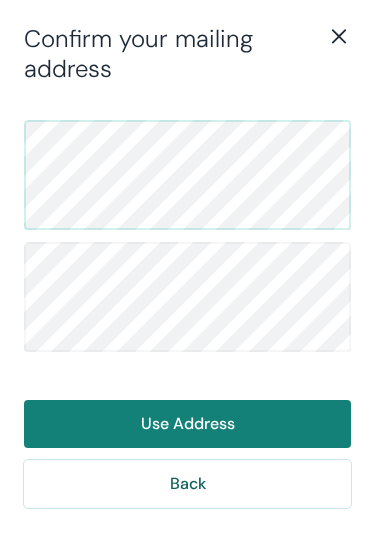 click on "Use Address" at bounding box center (187, 424) 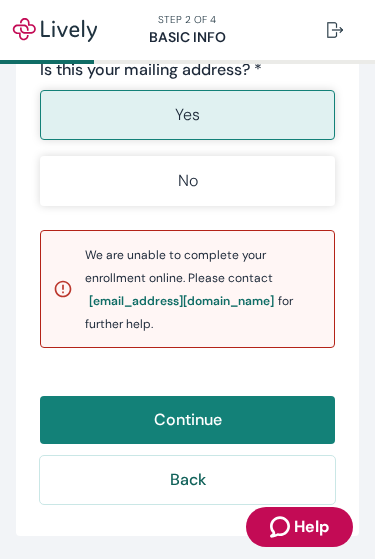 scroll, scrollTop: 1588, scrollLeft: 0, axis: vertical 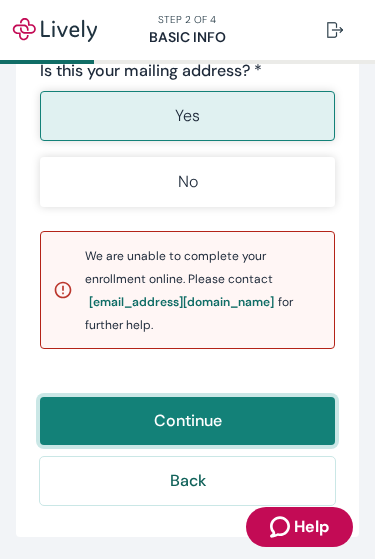 click on "Continue" at bounding box center [187, 421] 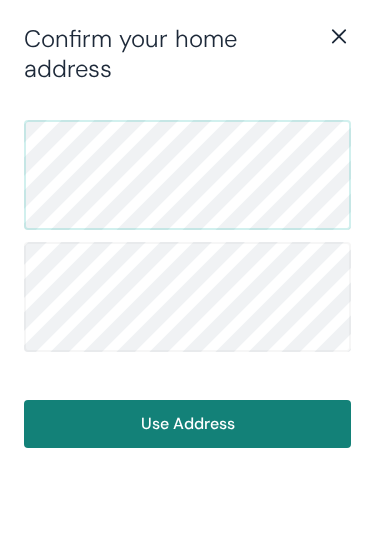 click on "Use Address" at bounding box center [187, 424] 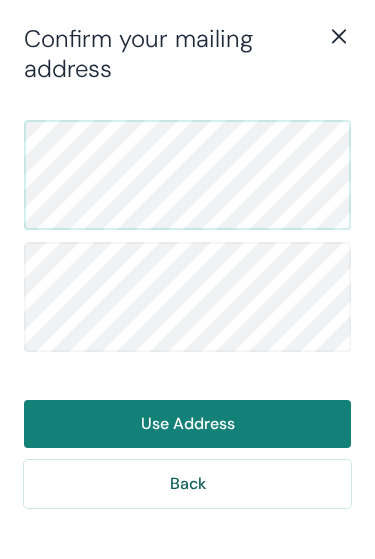 click on "Use Address" at bounding box center (187, 424) 